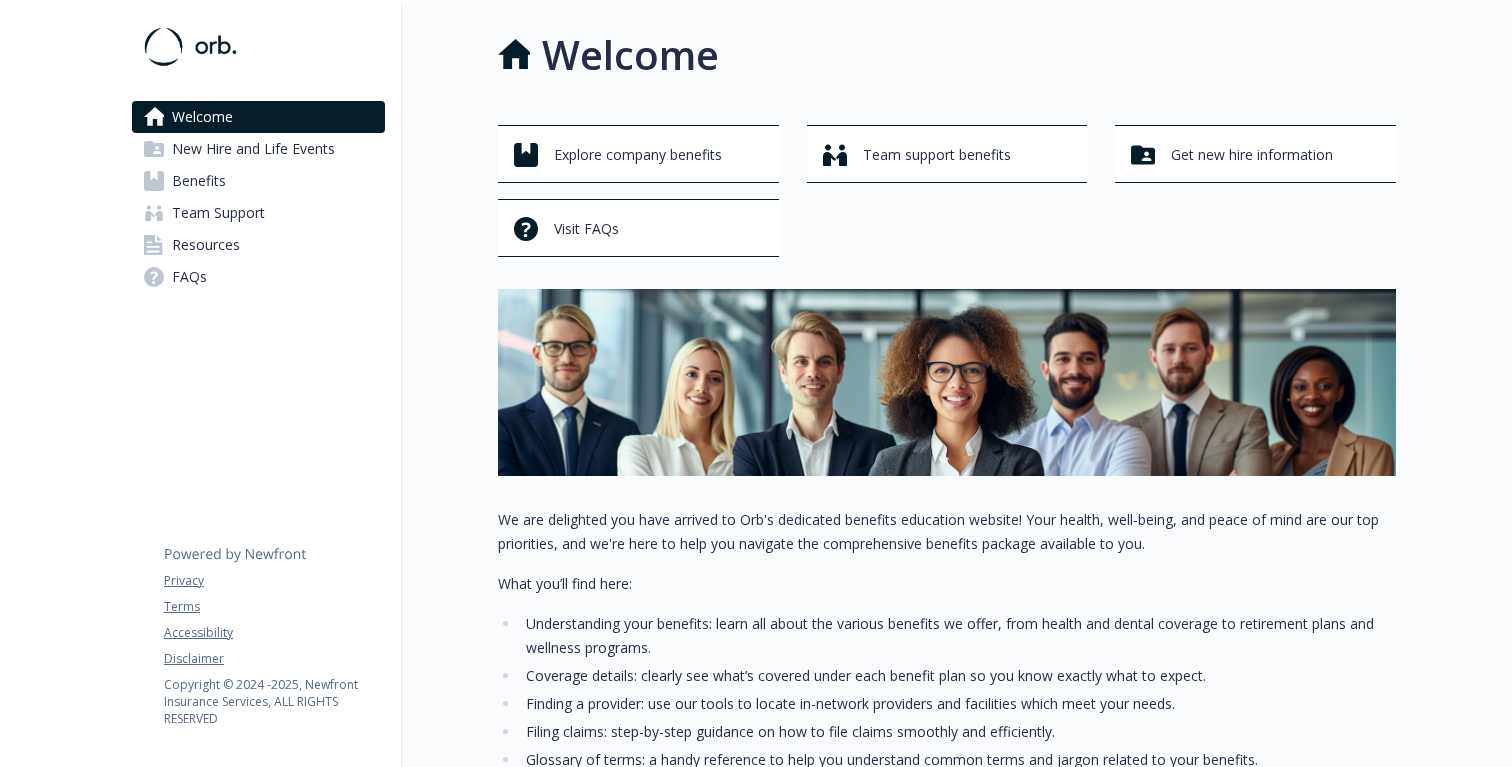 scroll, scrollTop: 0, scrollLeft: 0, axis: both 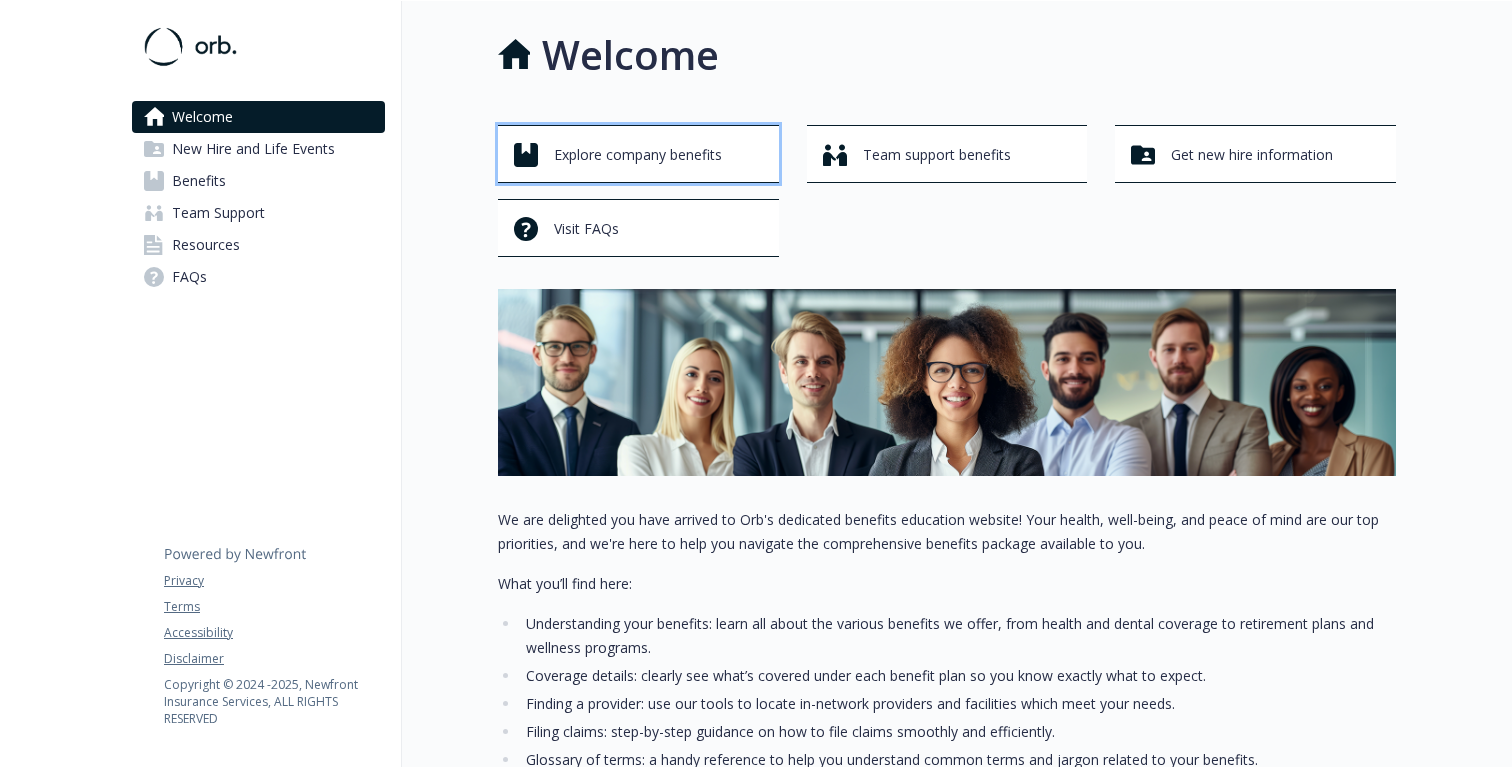 click on "Explore company benefits" at bounding box center [638, 155] 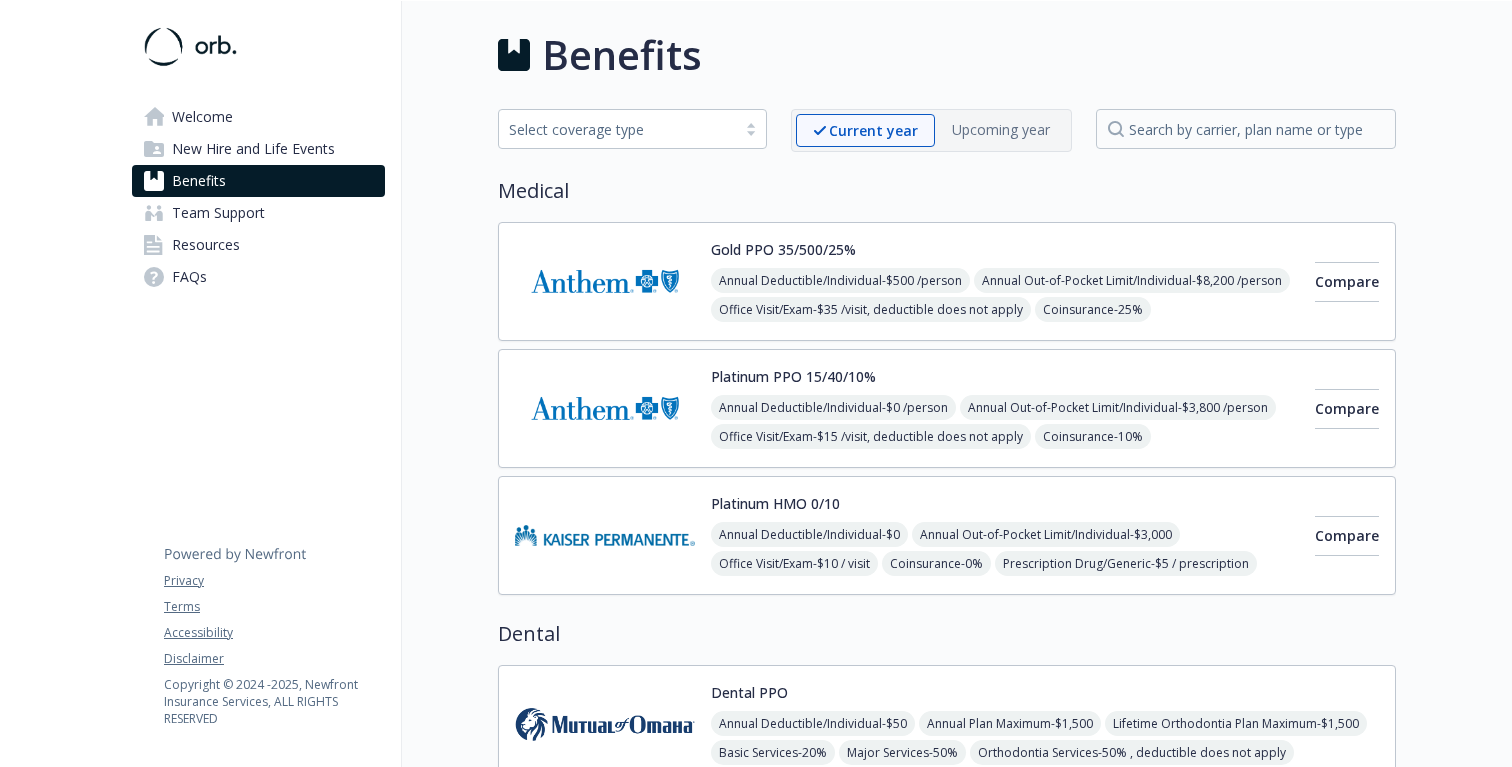 click on "New Hire and Life Events" at bounding box center [253, 149] 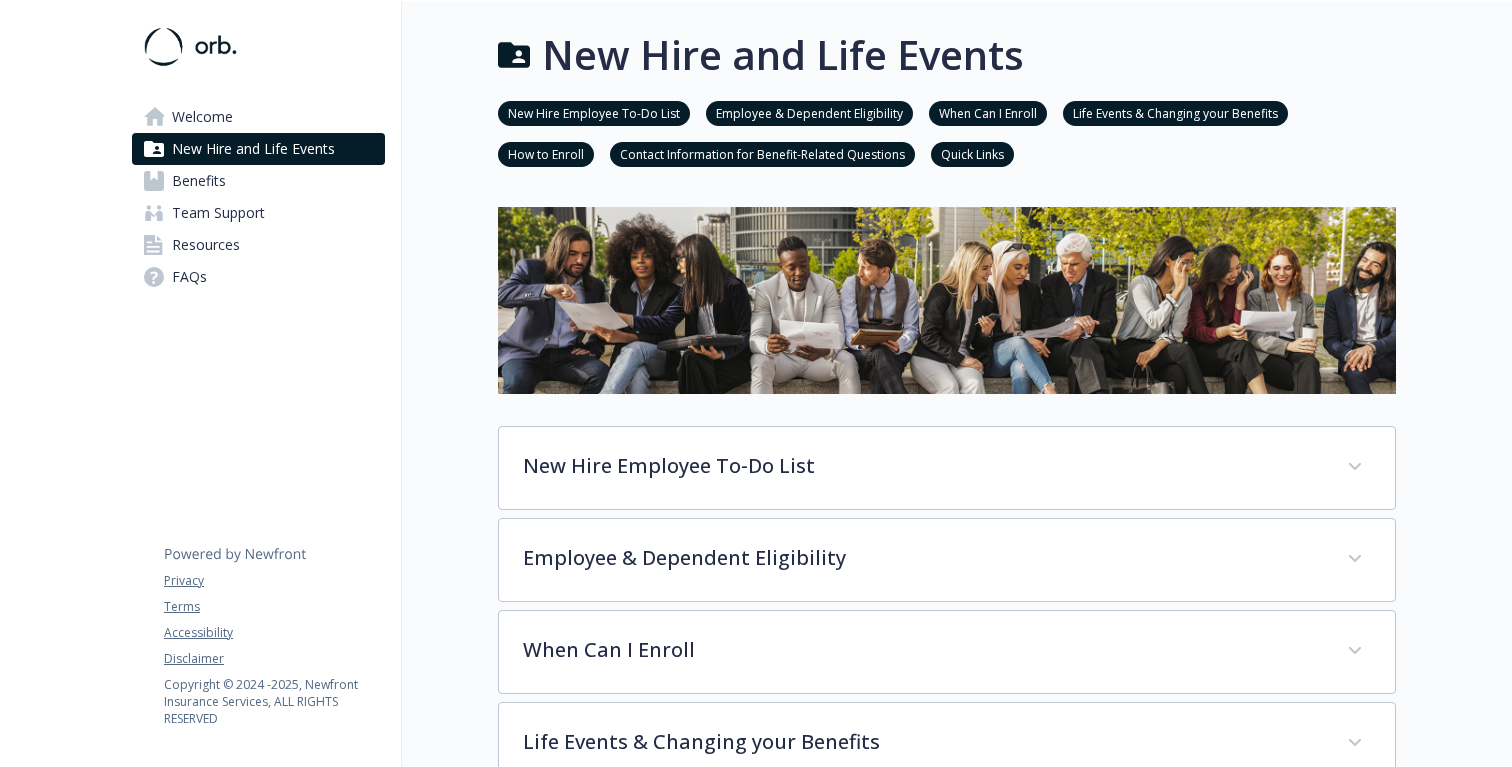 click on "Welcome" at bounding box center [258, 117] 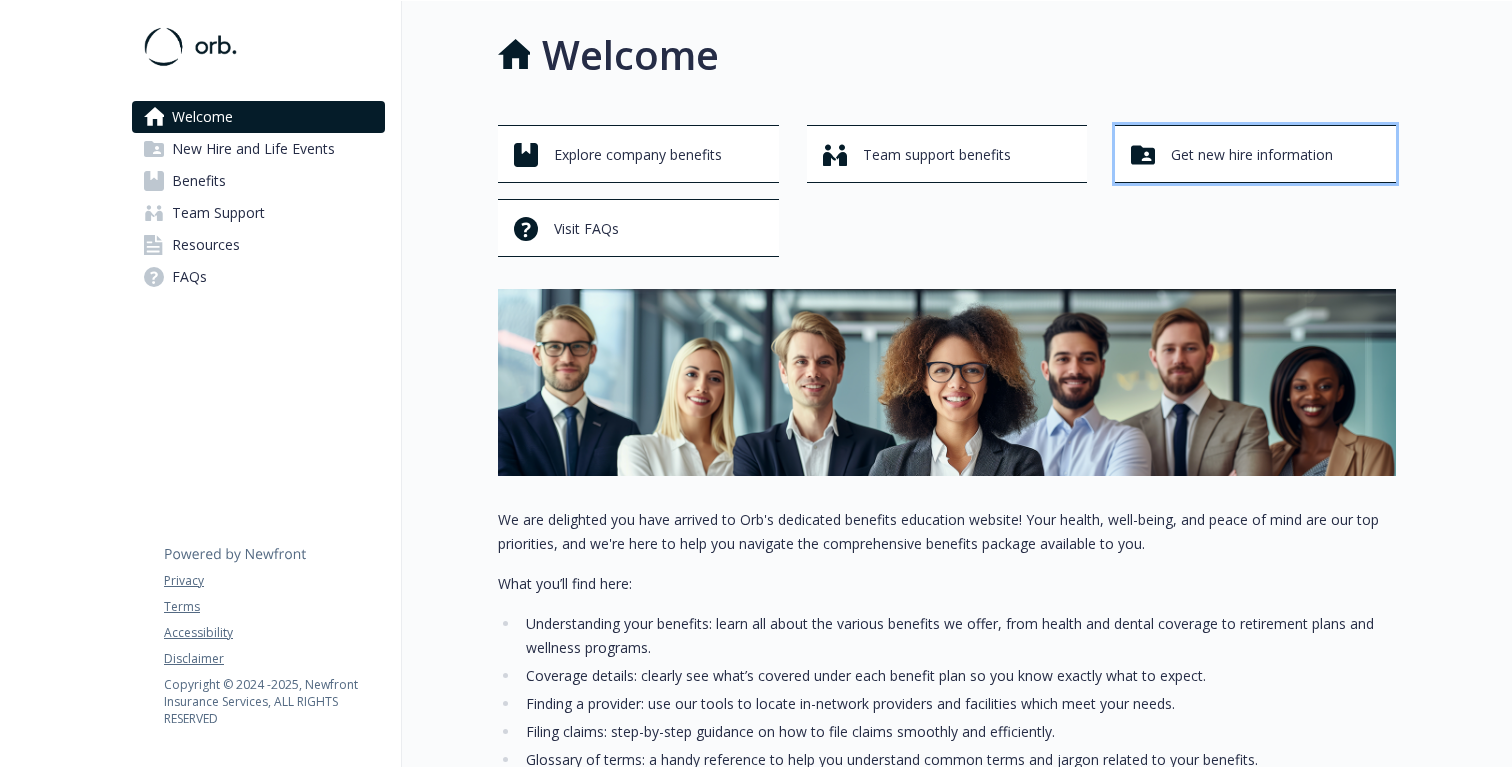 click on "Get new hire information" at bounding box center (1258, 155) 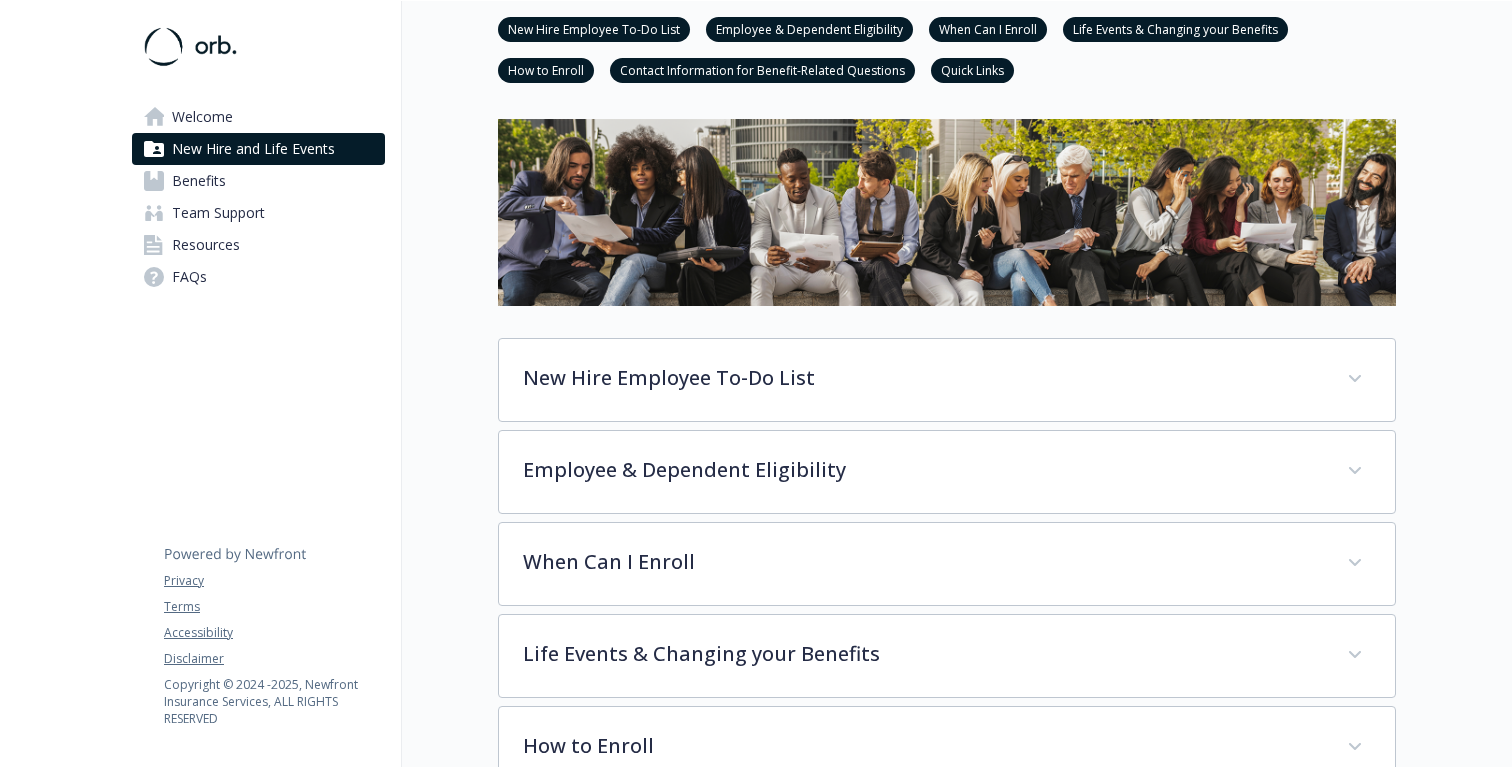 scroll, scrollTop: 0, scrollLeft: 0, axis: both 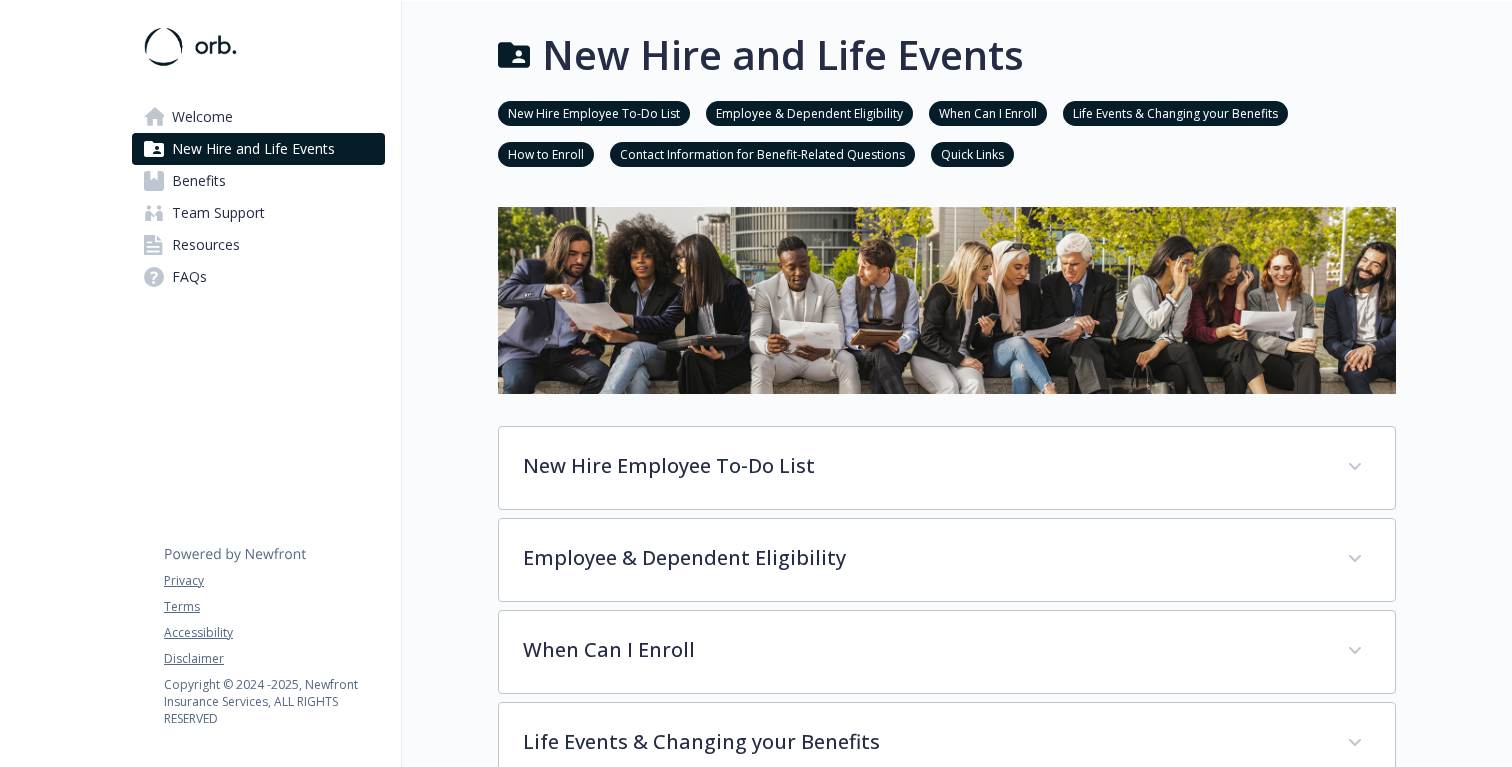 click on "Welcome" at bounding box center [258, 117] 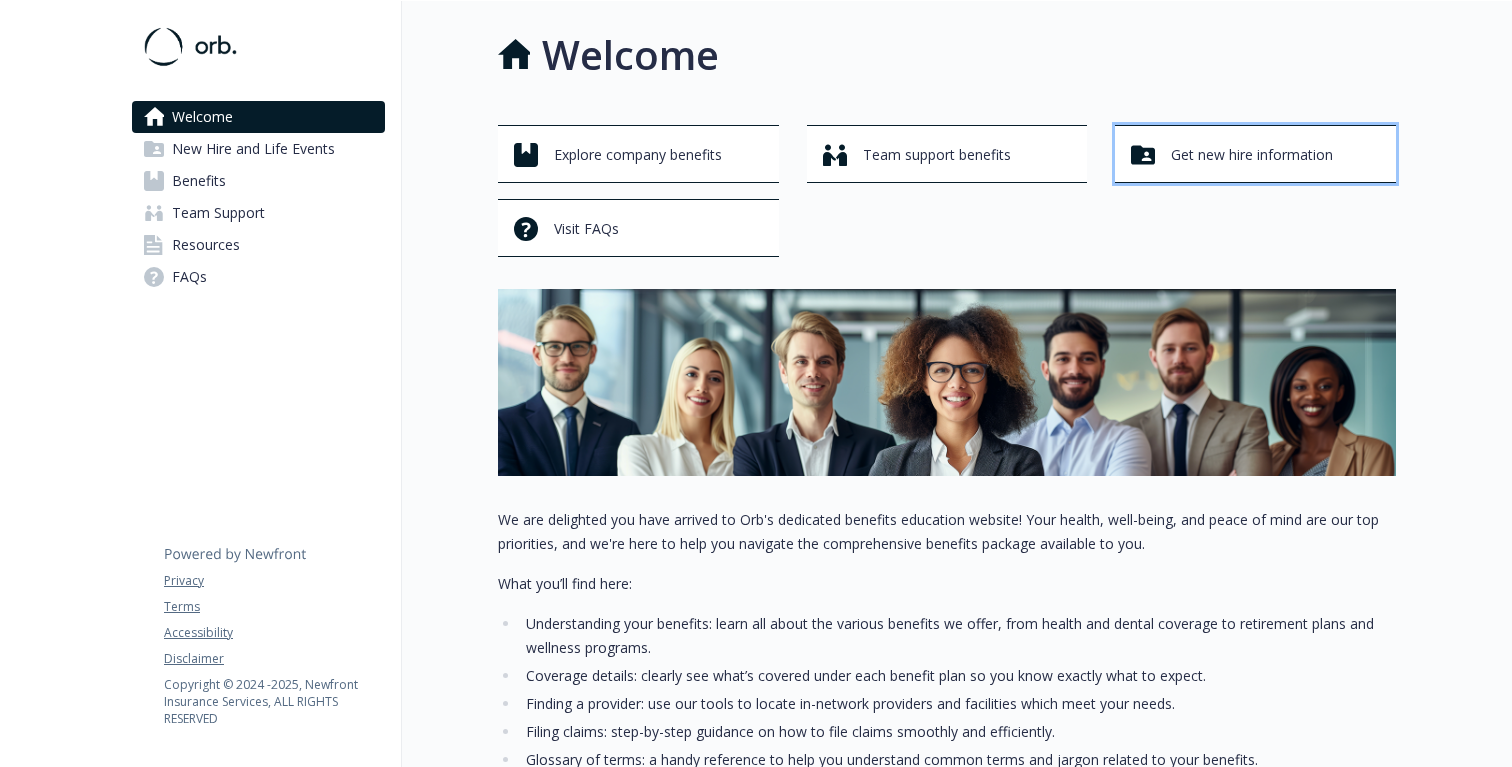 click on "Get new hire information" at bounding box center [1252, 155] 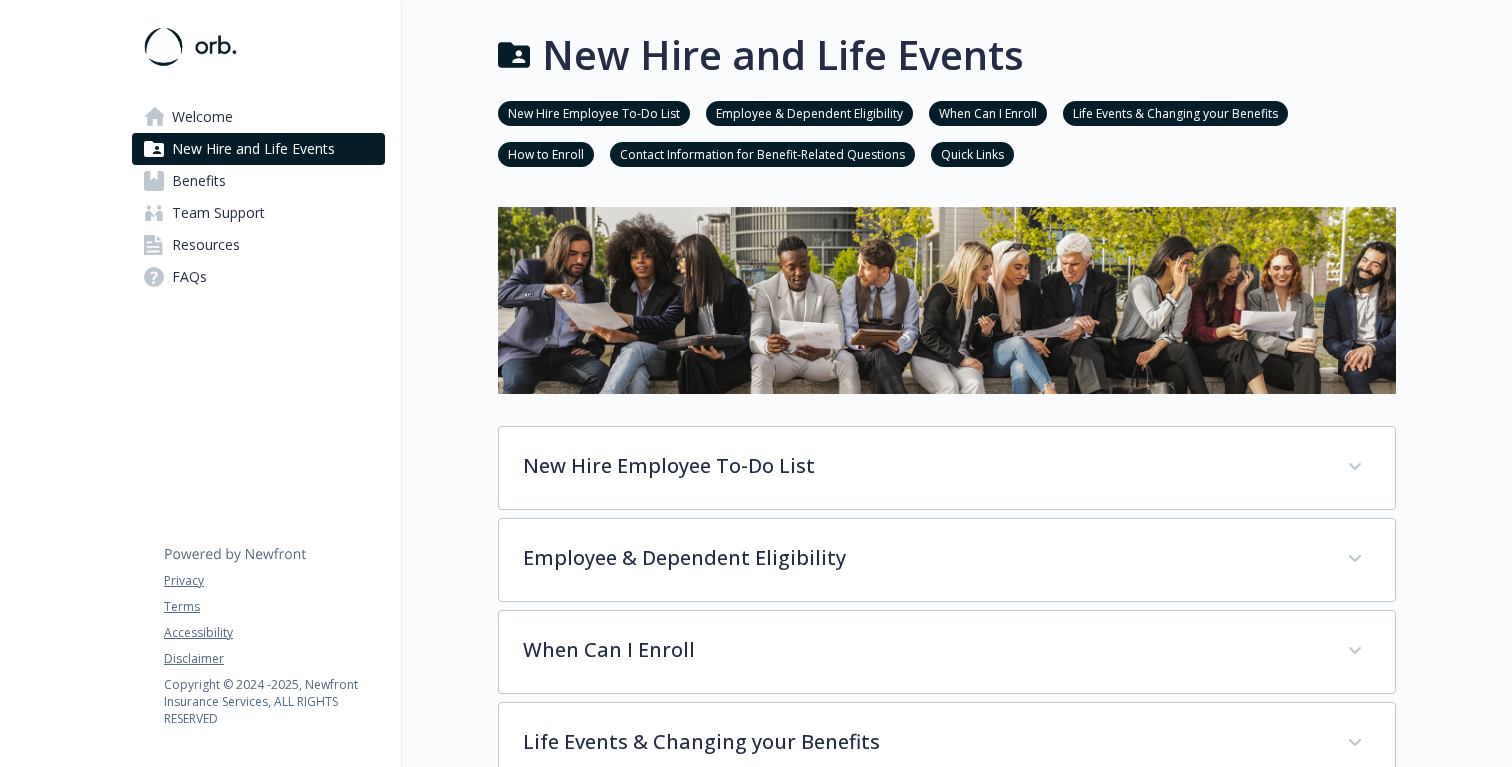 click on "Welcome" at bounding box center [202, 117] 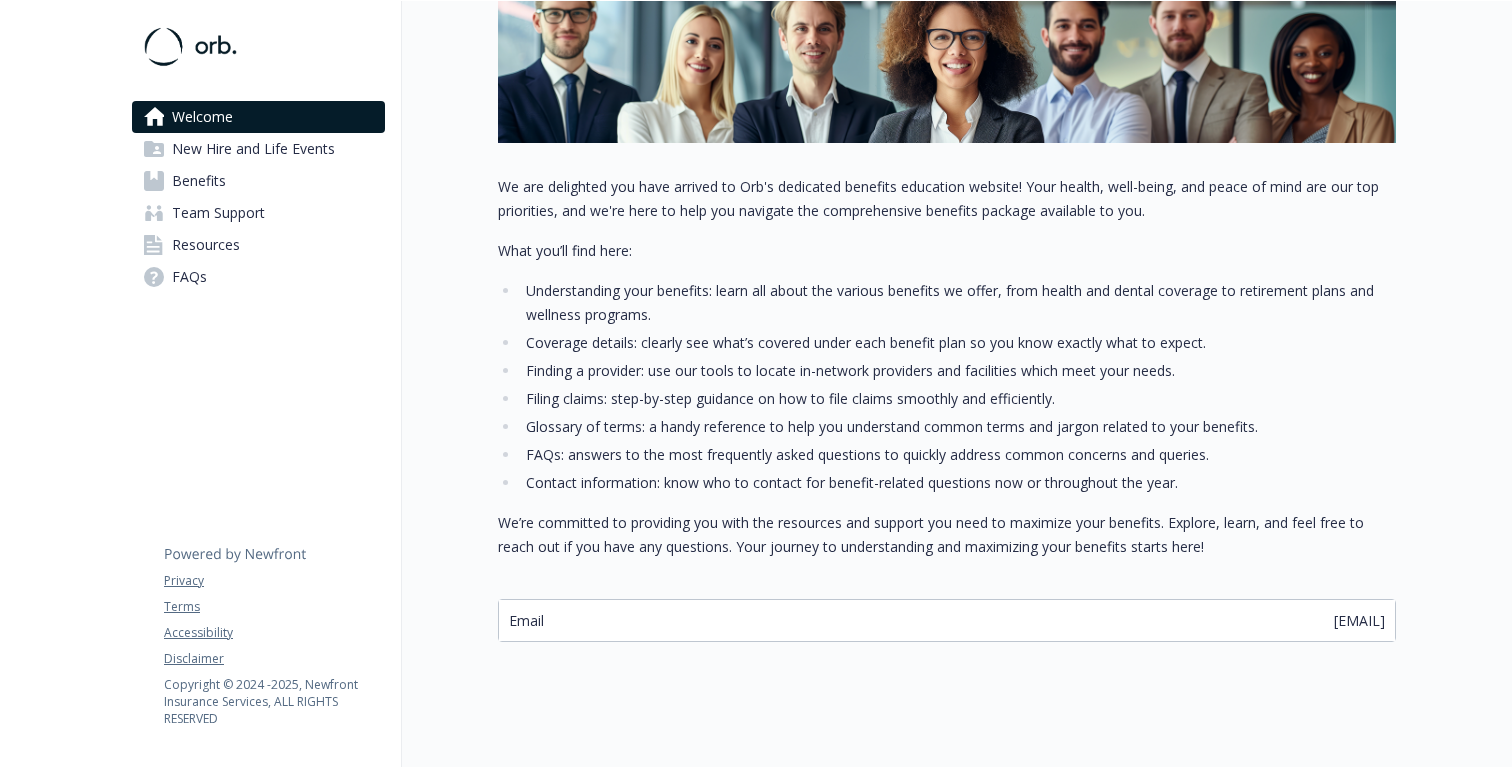 scroll, scrollTop: 352, scrollLeft: 0, axis: vertical 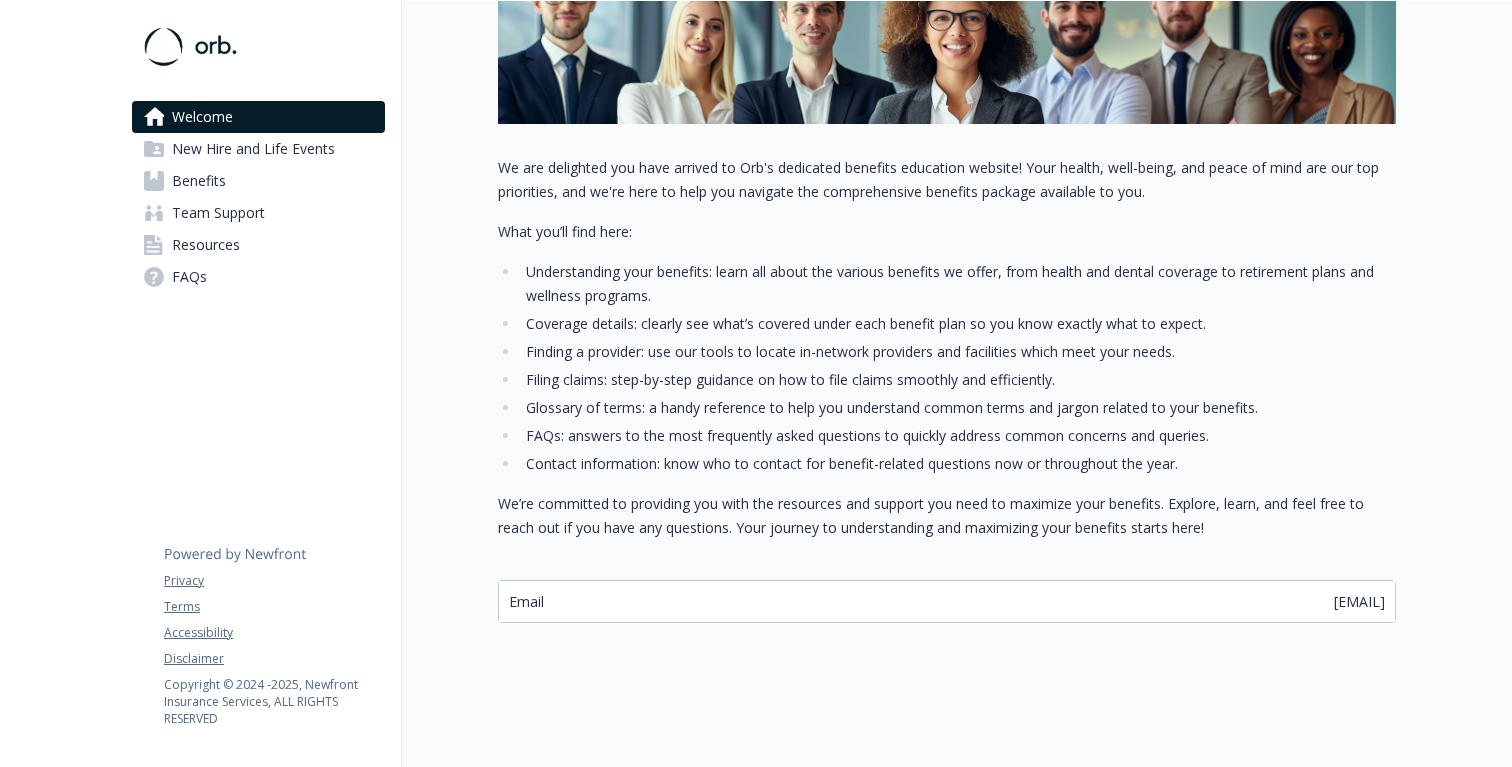click on "New Hire and Life Events" at bounding box center (253, 149) 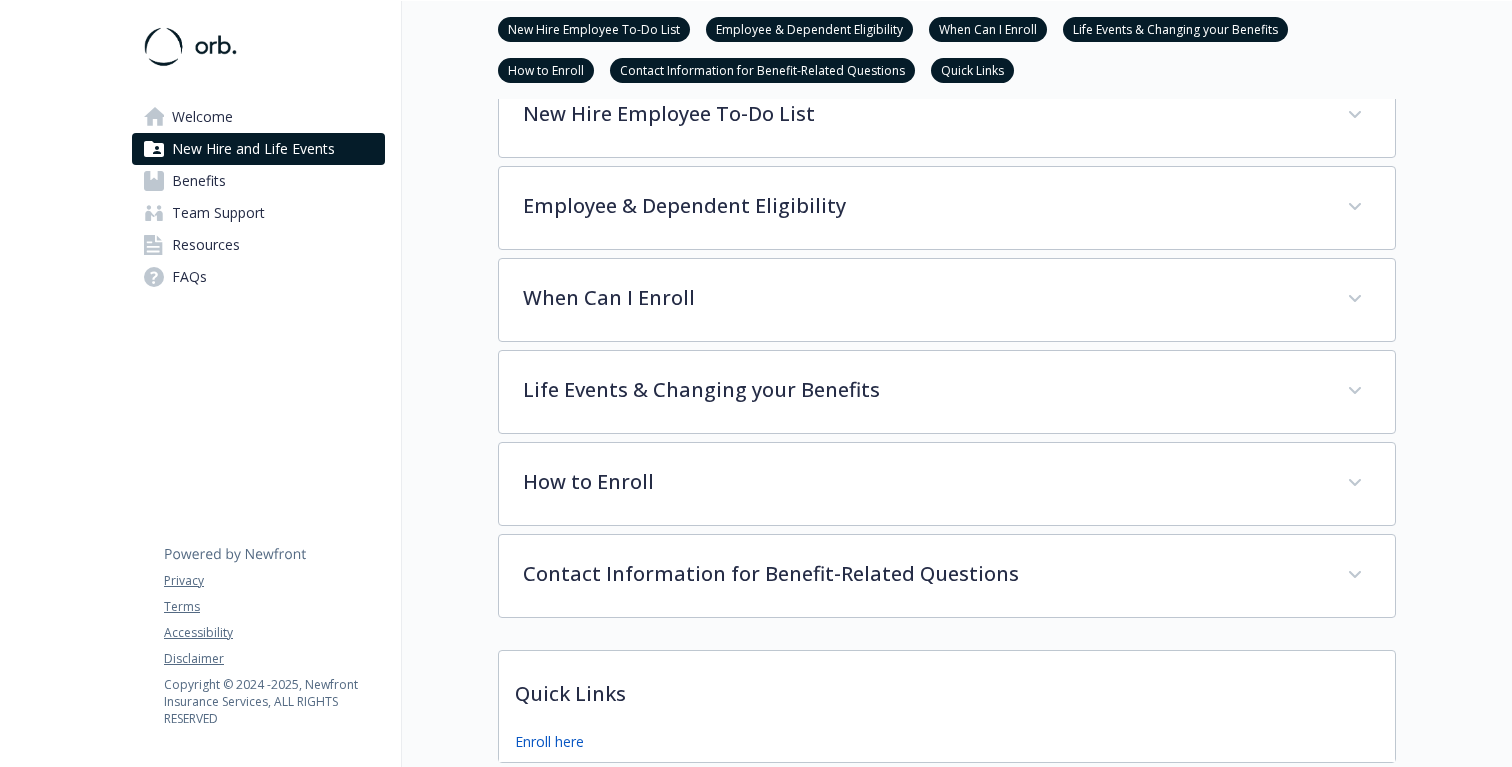 click on "Team Support" at bounding box center (218, 213) 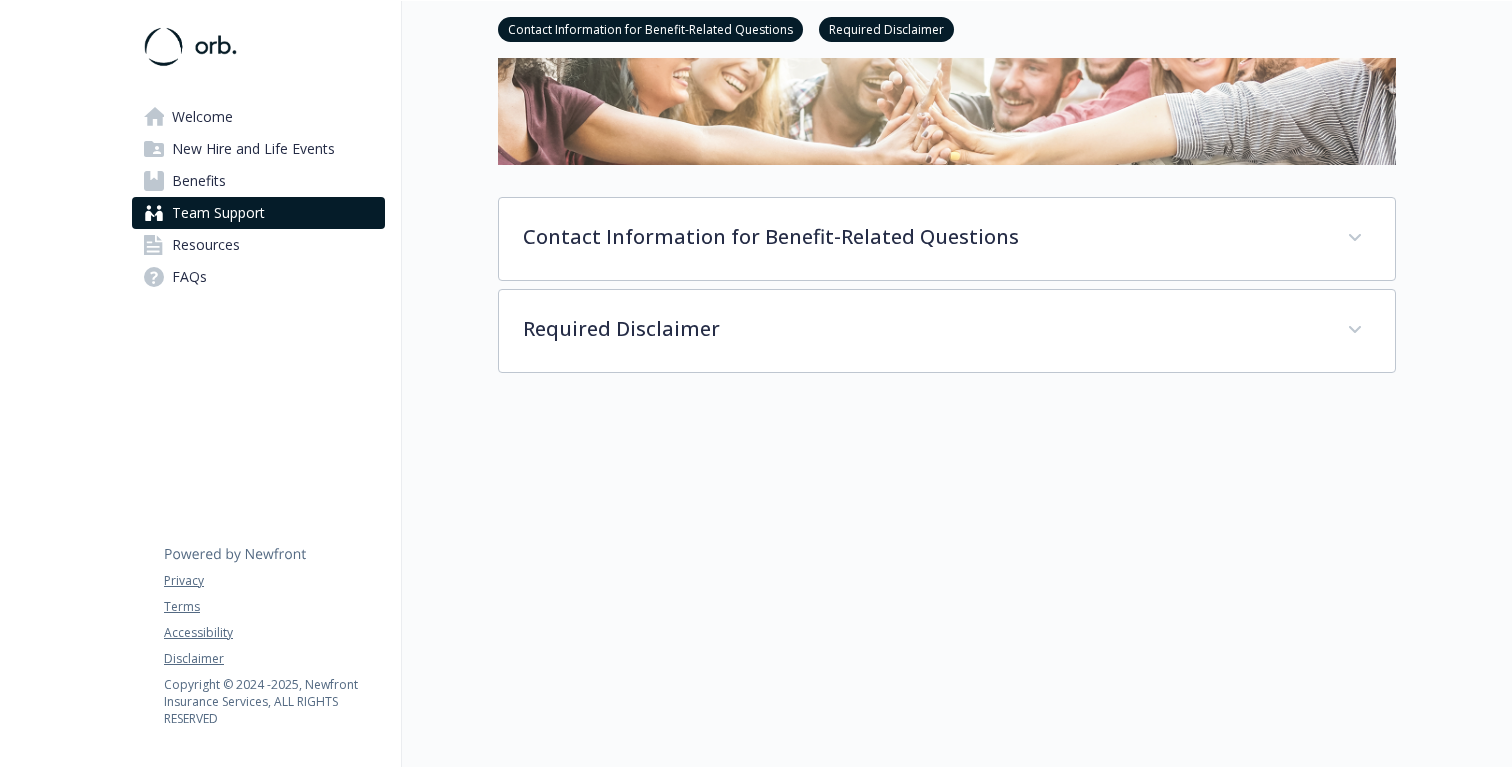 click on "Benefits" at bounding box center [199, 181] 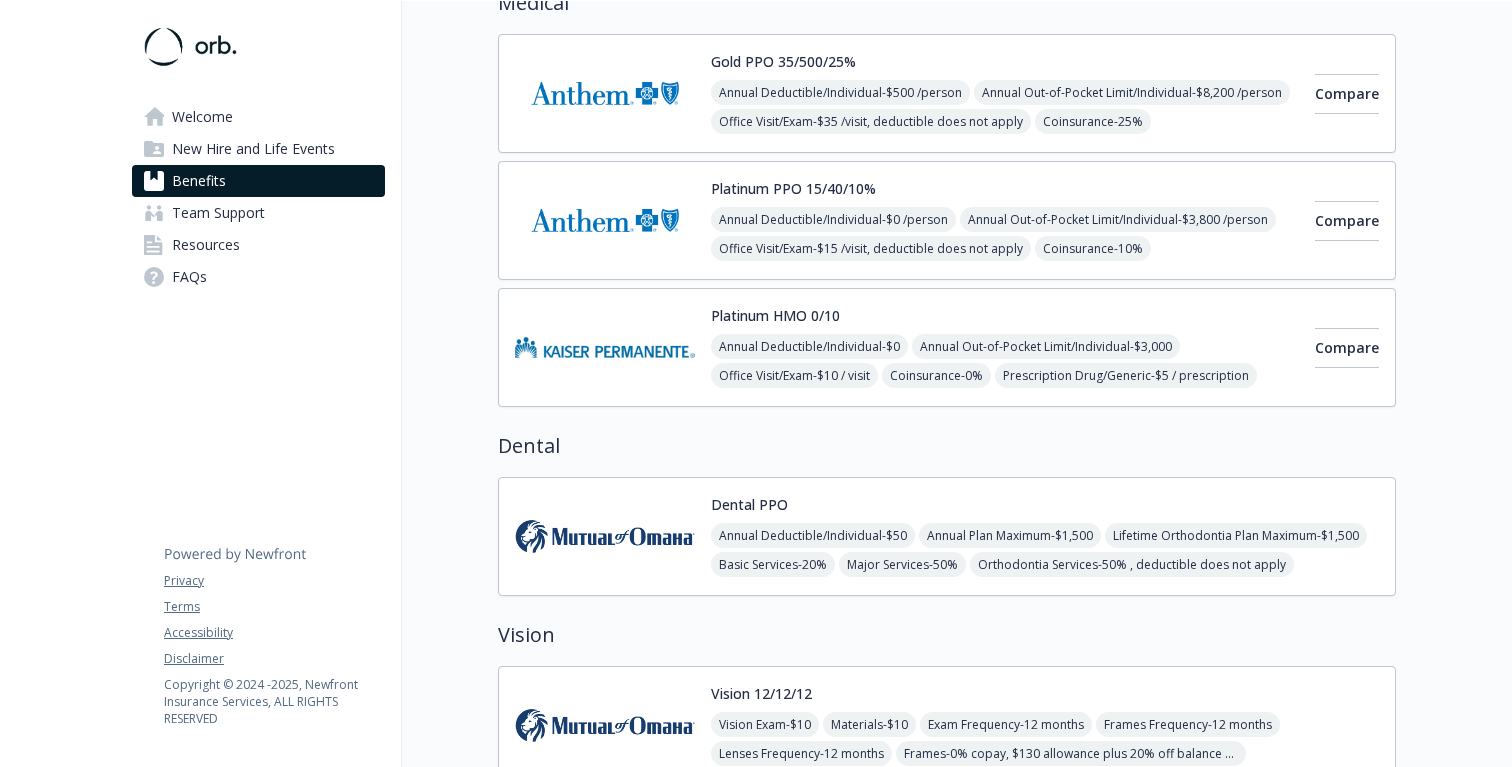 click on "New Hire and Life Events" at bounding box center [253, 149] 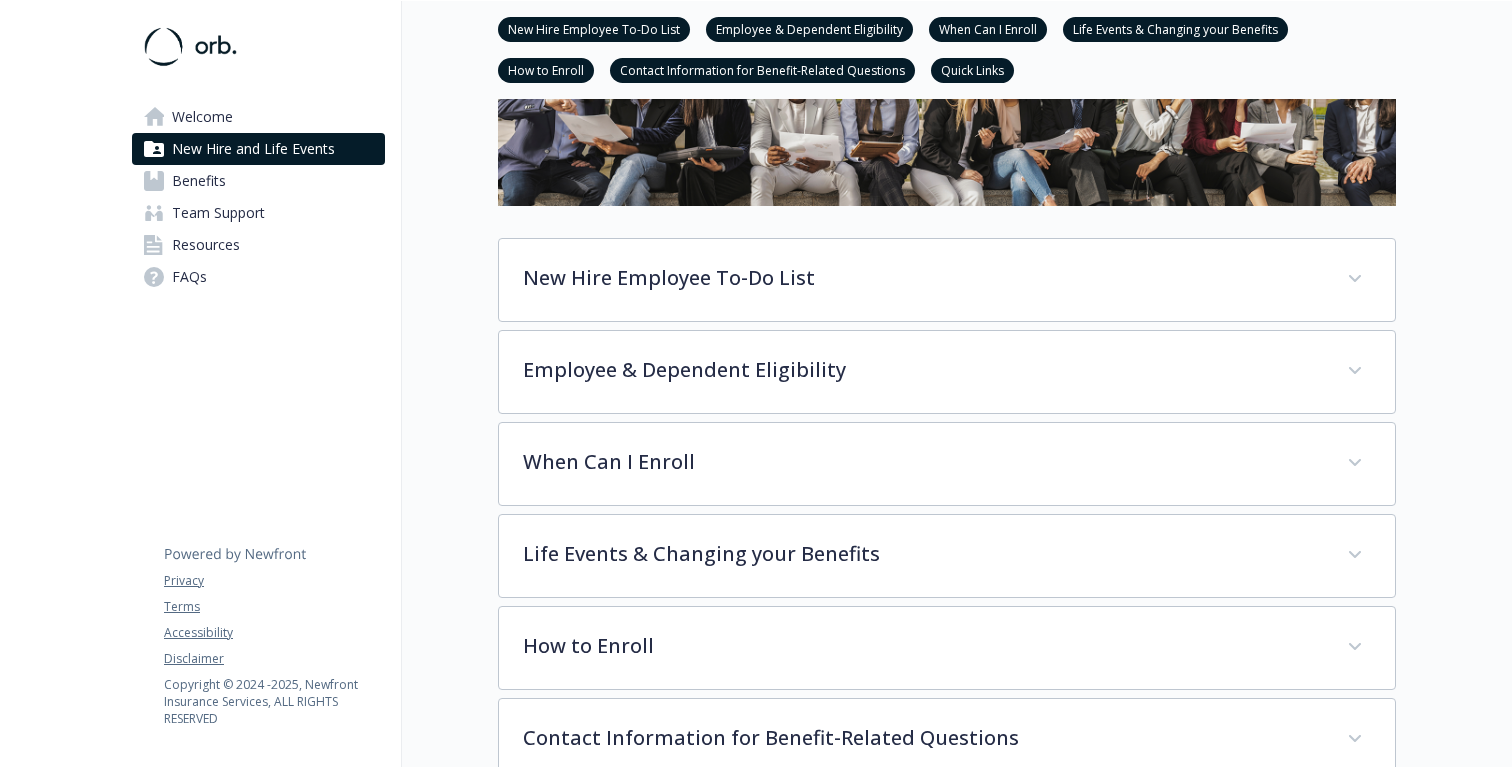 scroll, scrollTop: 0, scrollLeft: 0, axis: both 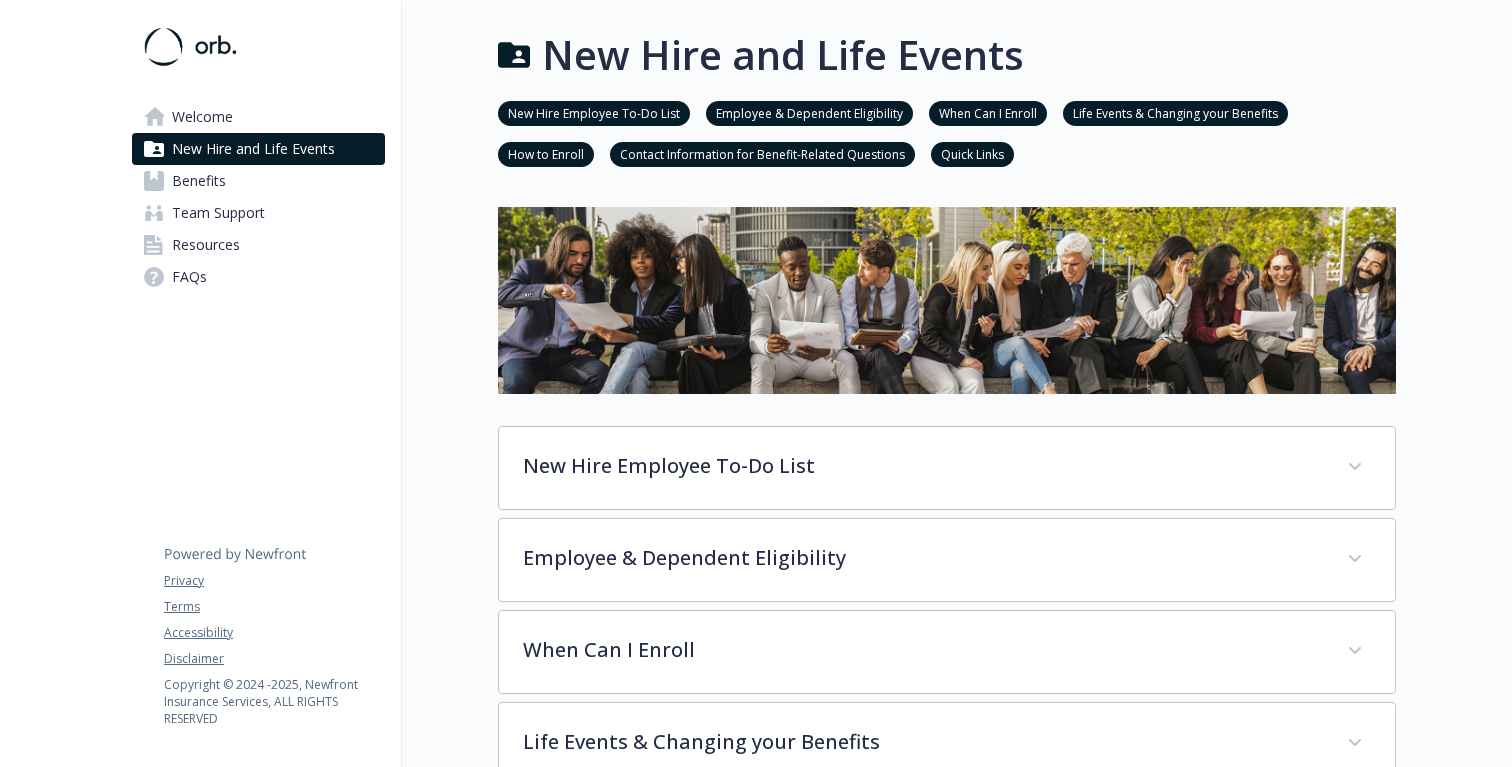 click on "Quick Links" at bounding box center [972, 153] 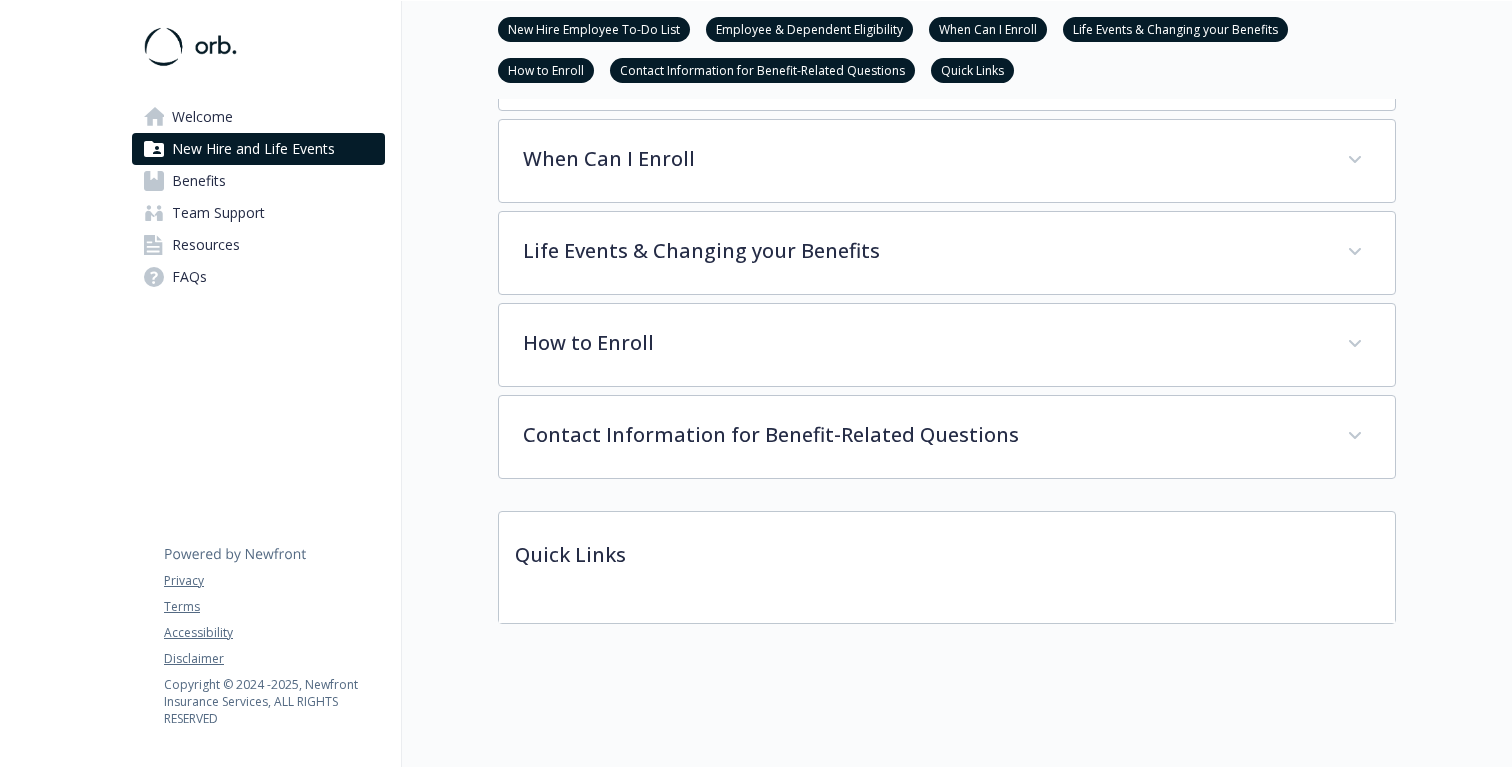 scroll, scrollTop: 492, scrollLeft: 0, axis: vertical 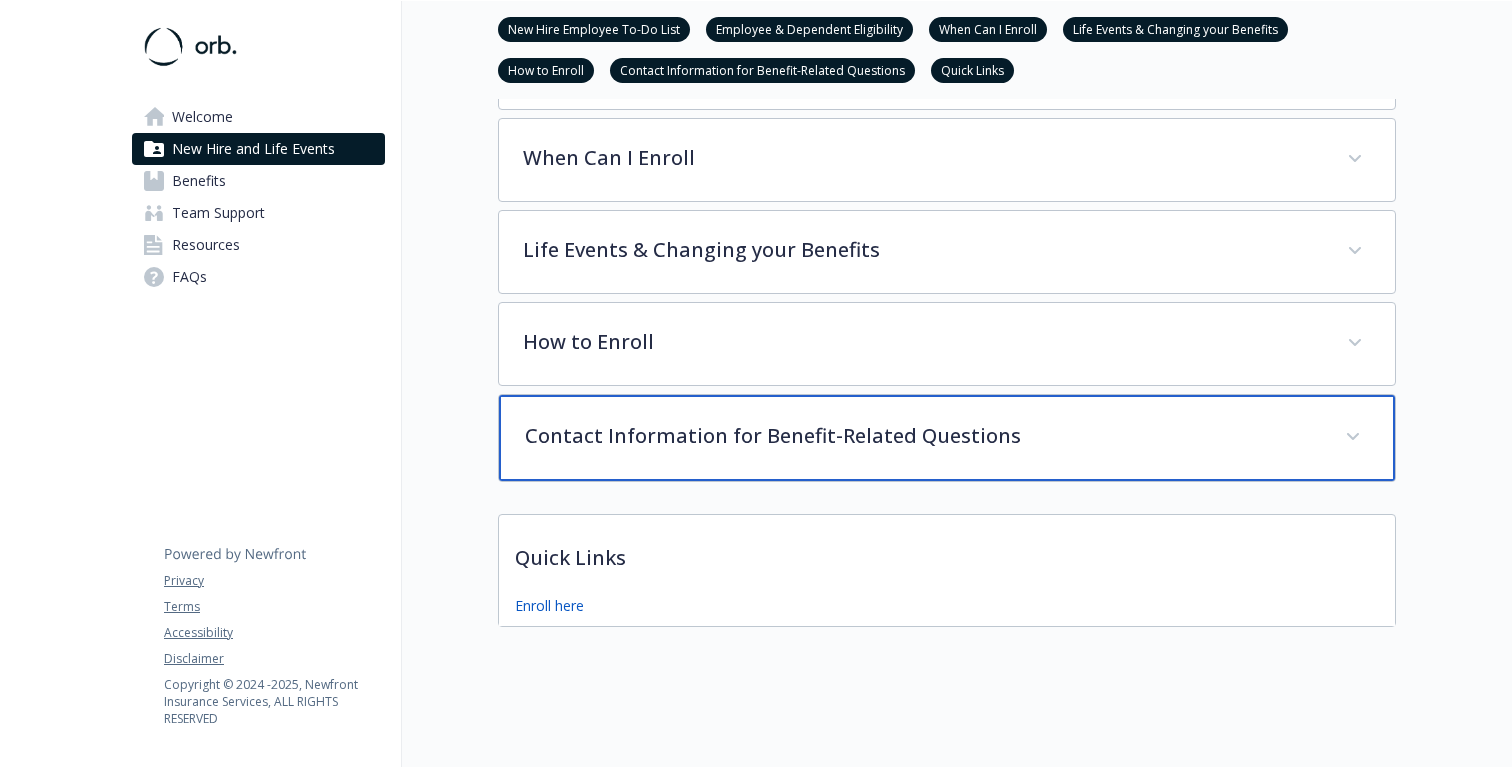 click on "Contact Information for Benefit-Related Questions" at bounding box center (947, 438) 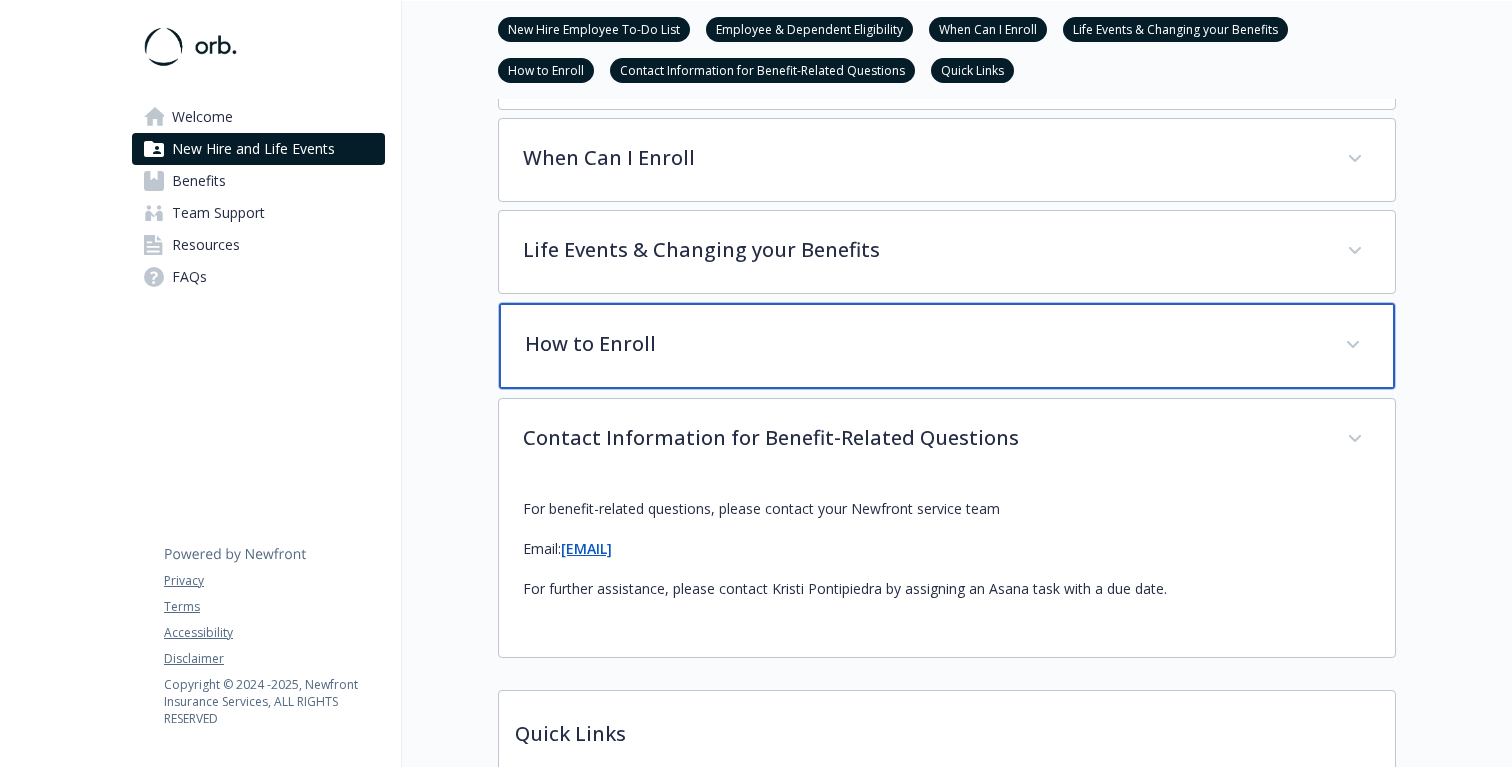click on "How to Enroll" at bounding box center [947, 346] 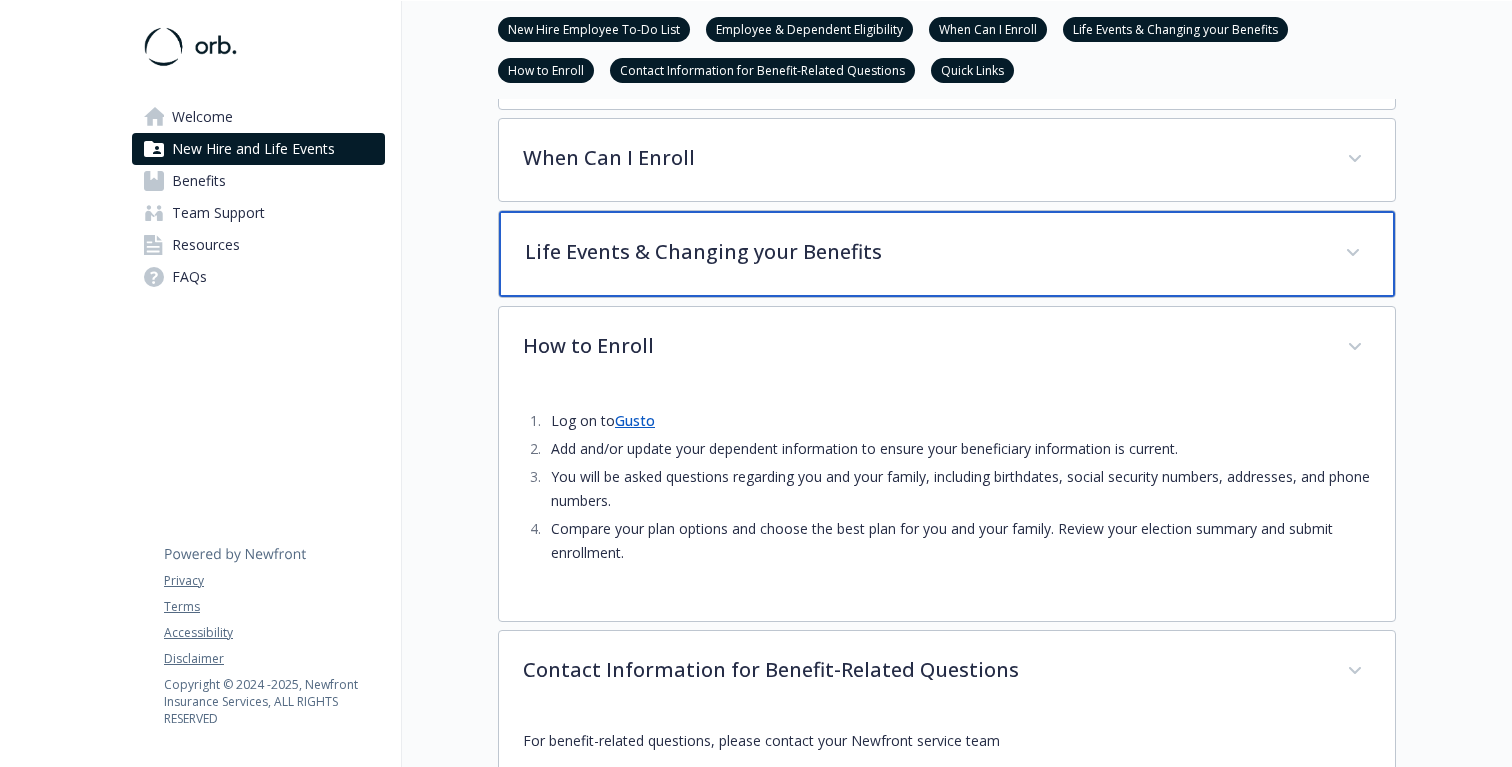click on "Life Events & Changing your Benefits" at bounding box center (947, 254) 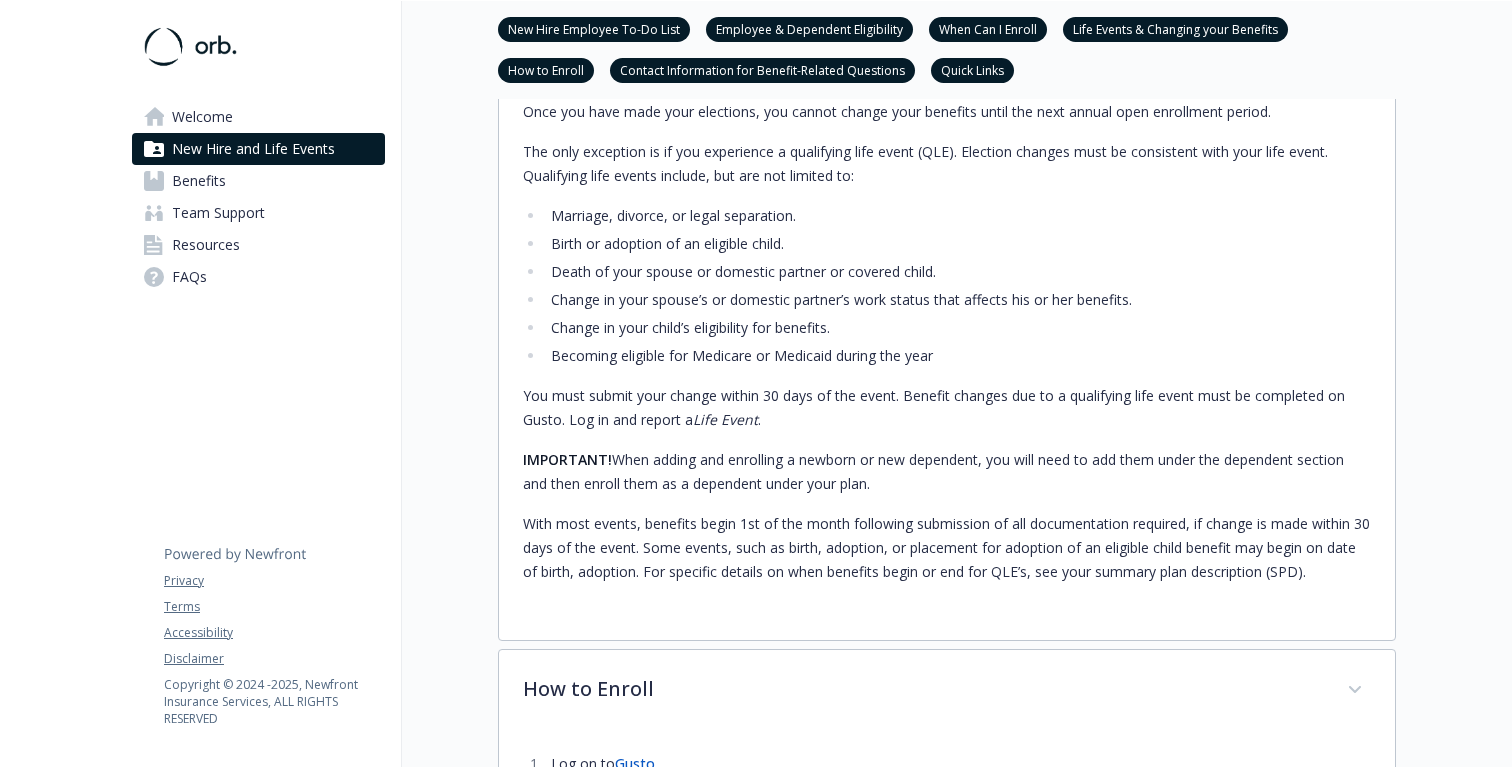 scroll, scrollTop: 697, scrollLeft: 0, axis: vertical 